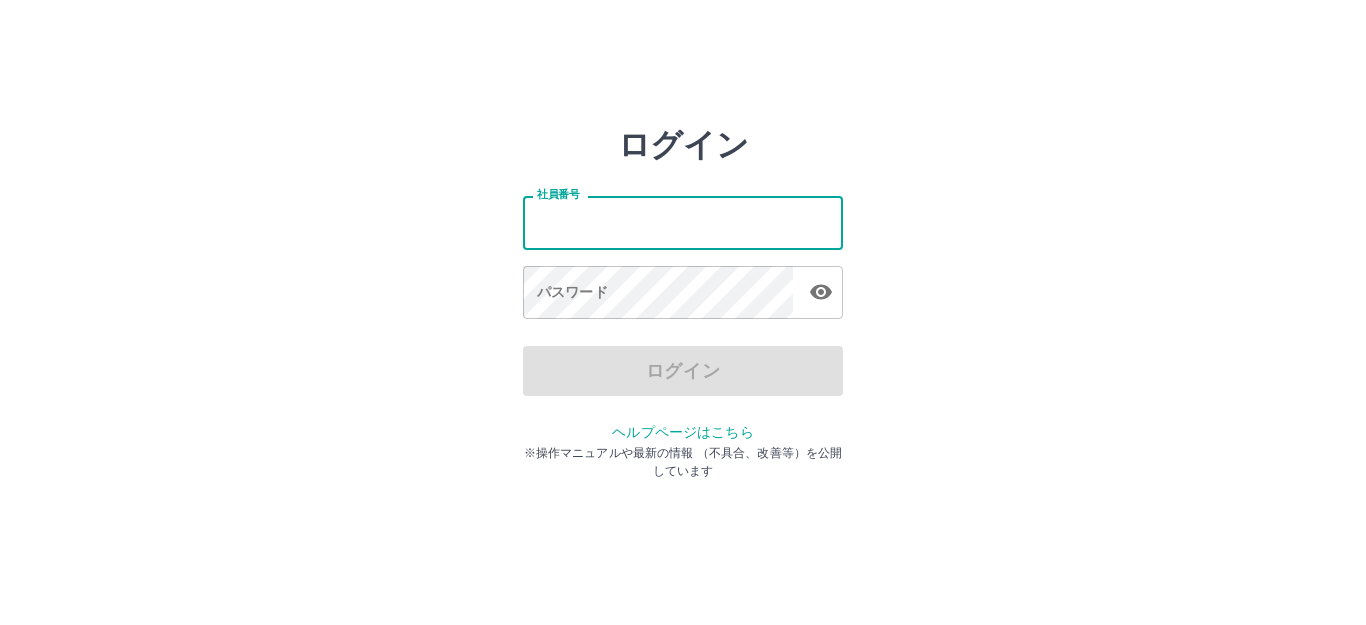 scroll, scrollTop: 0, scrollLeft: 0, axis: both 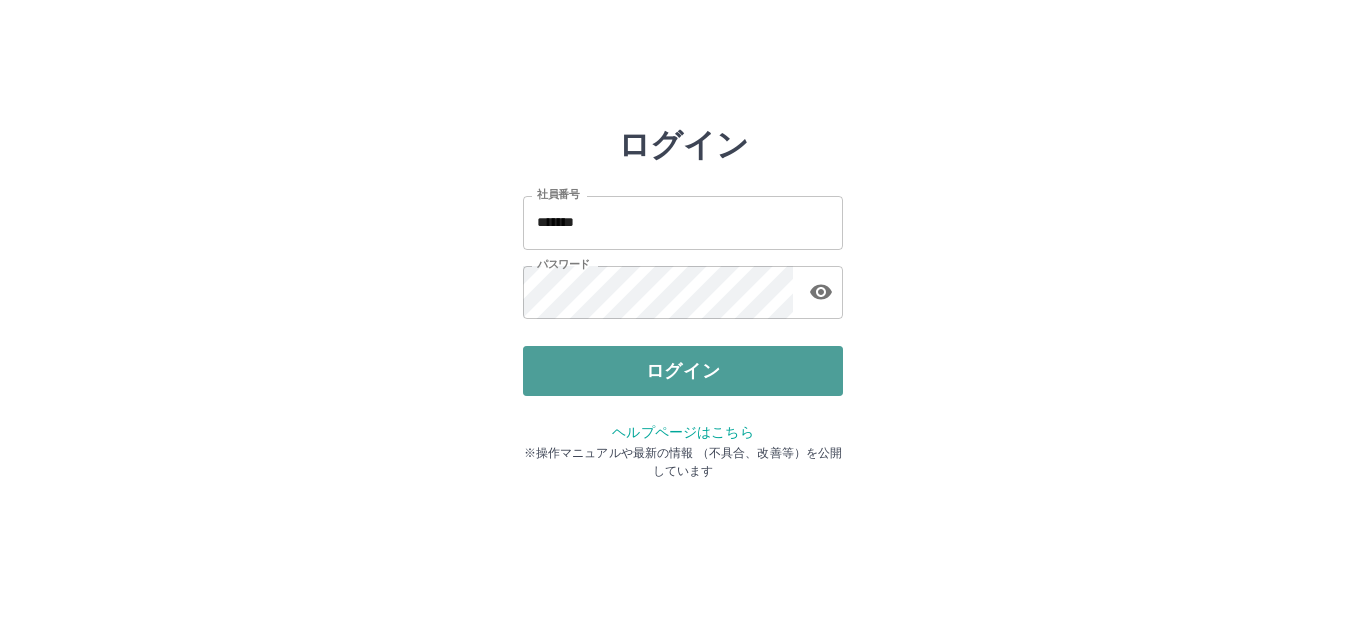 click on "ログイン" at bounding box center (683, 371) 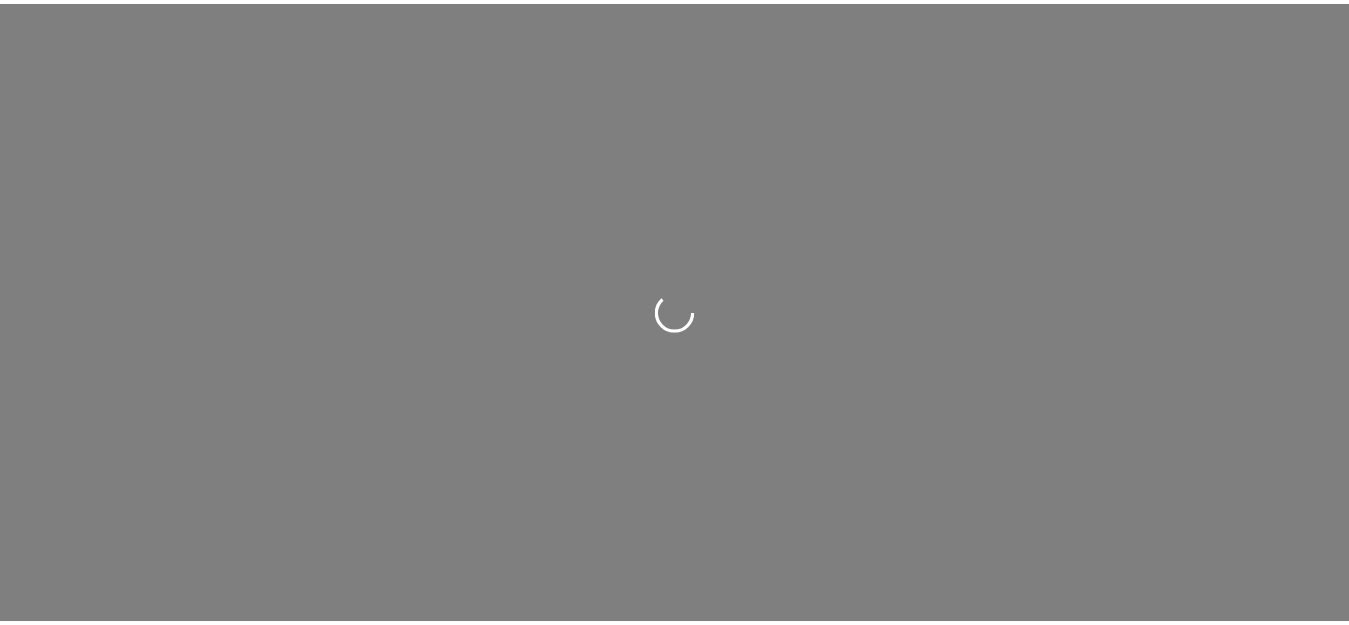 scroll, scrollTop: 0, scrollLeft: 0, axis: both 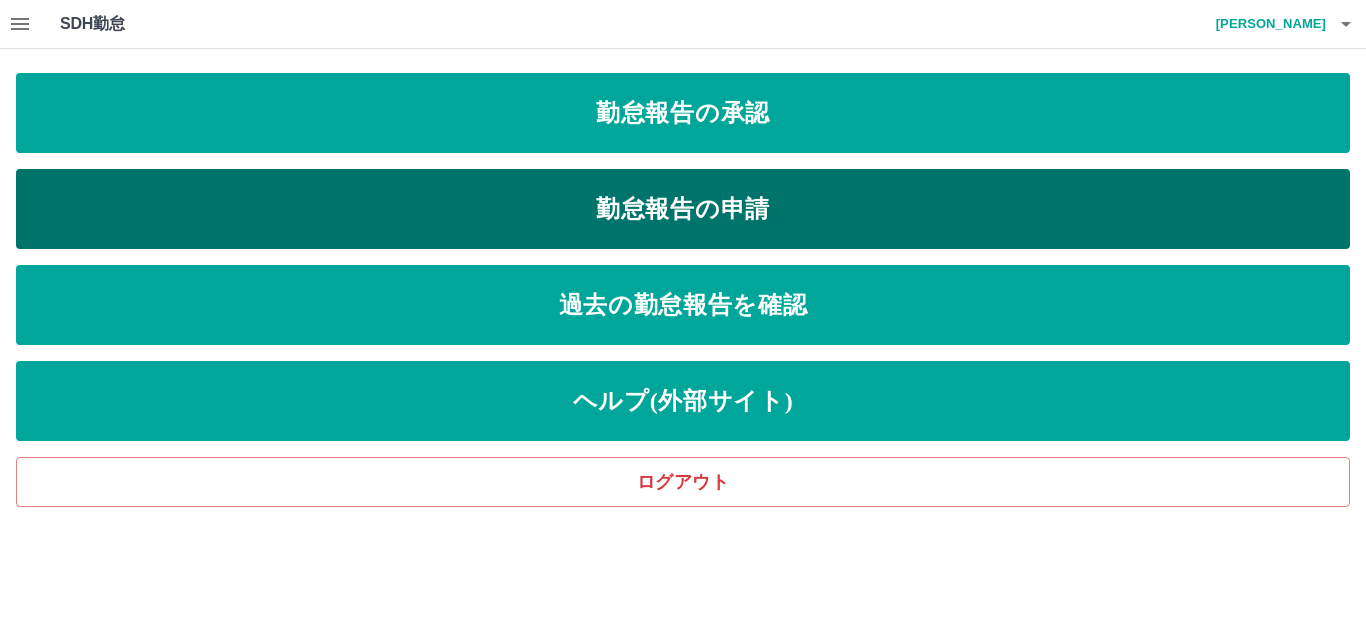 click on "勤怠報告の申請" at bounding box center (683, 209) 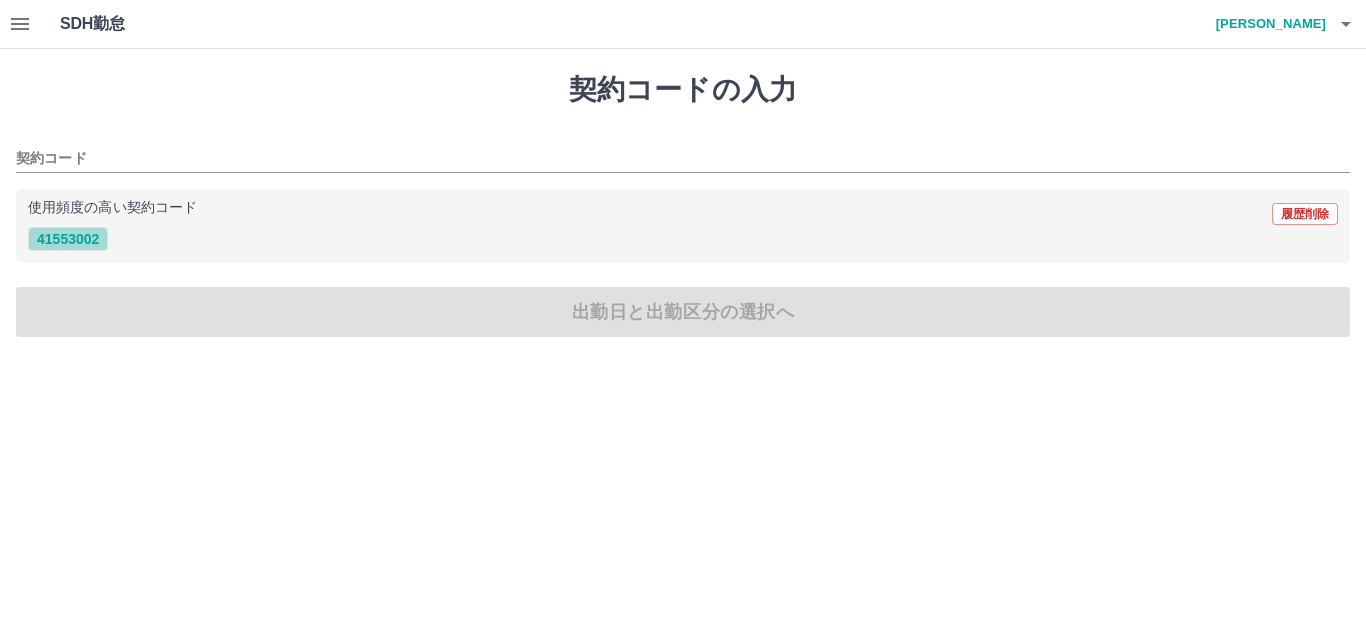 click on "41553002" at bounding box center (68, 239) 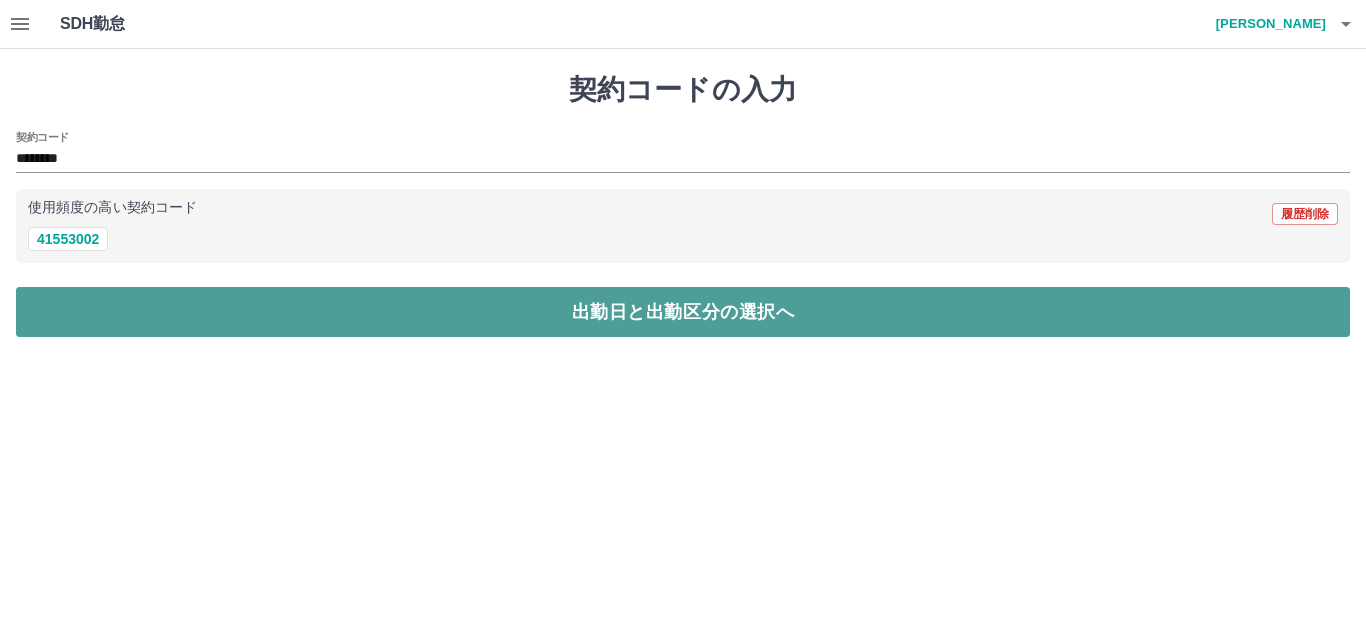 click on "出勤日と出勤区分の選択へ" at bounding box center [683, 312] 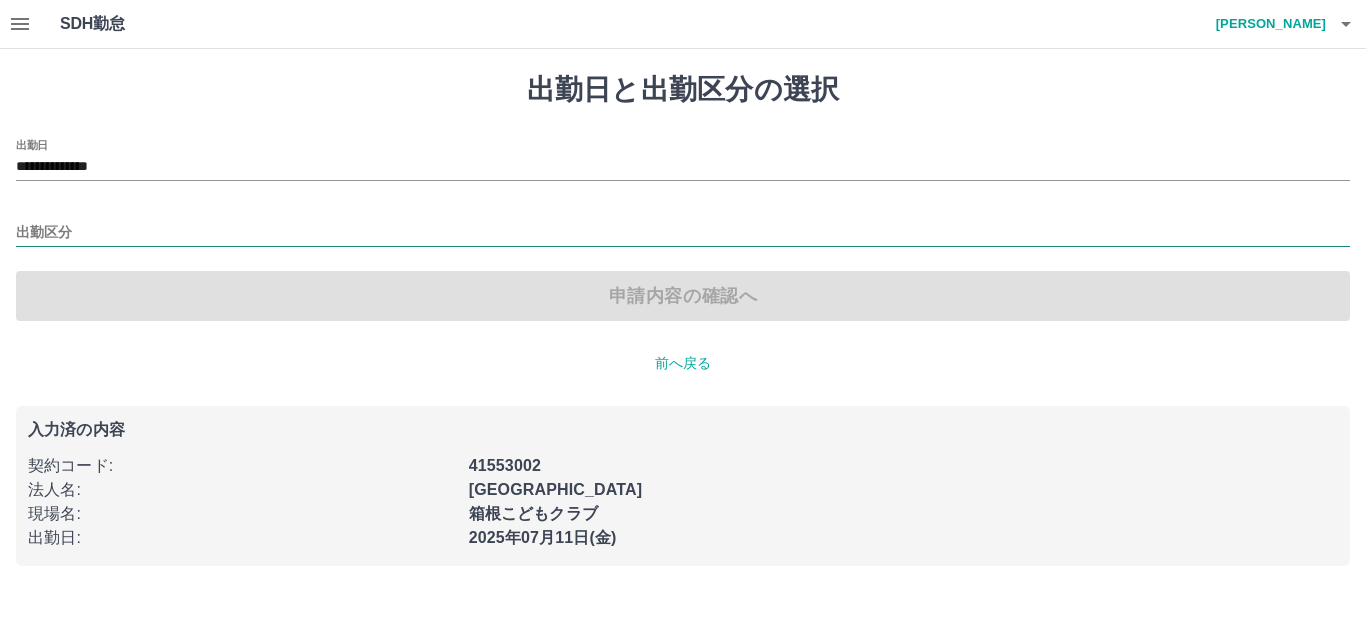 click on "出勤区分" at bounding box center [683, 233] 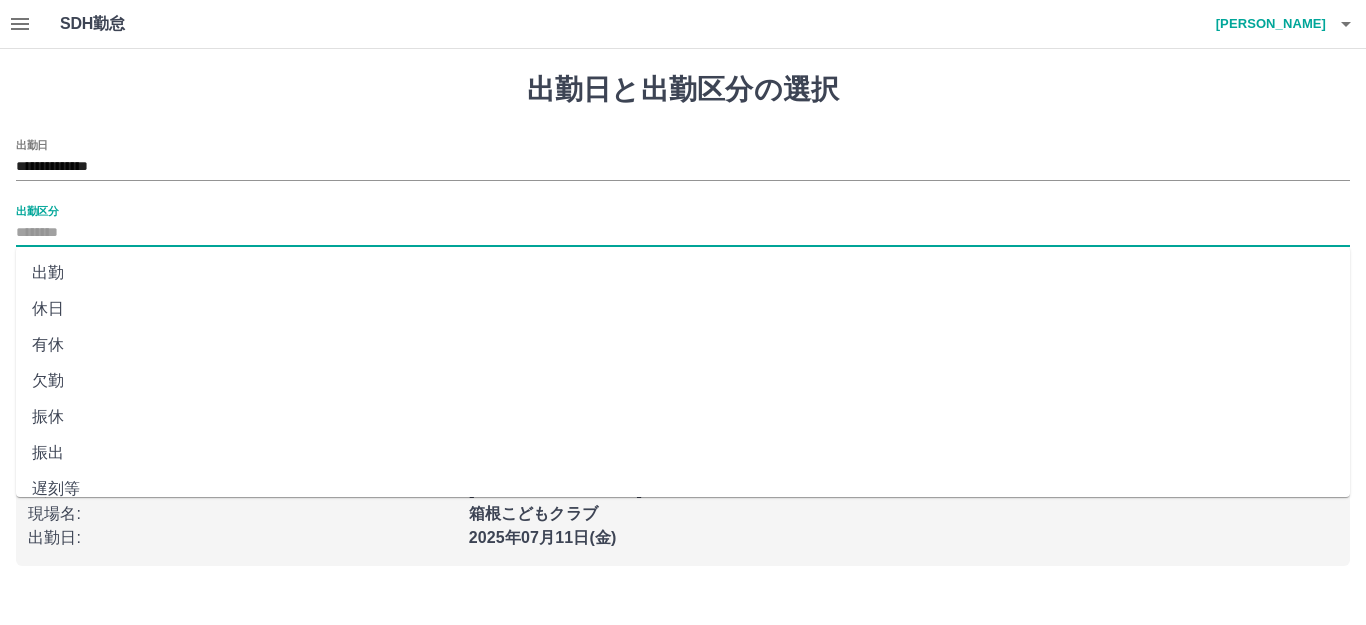 click on "出勤" at bounding box center [683, 273] 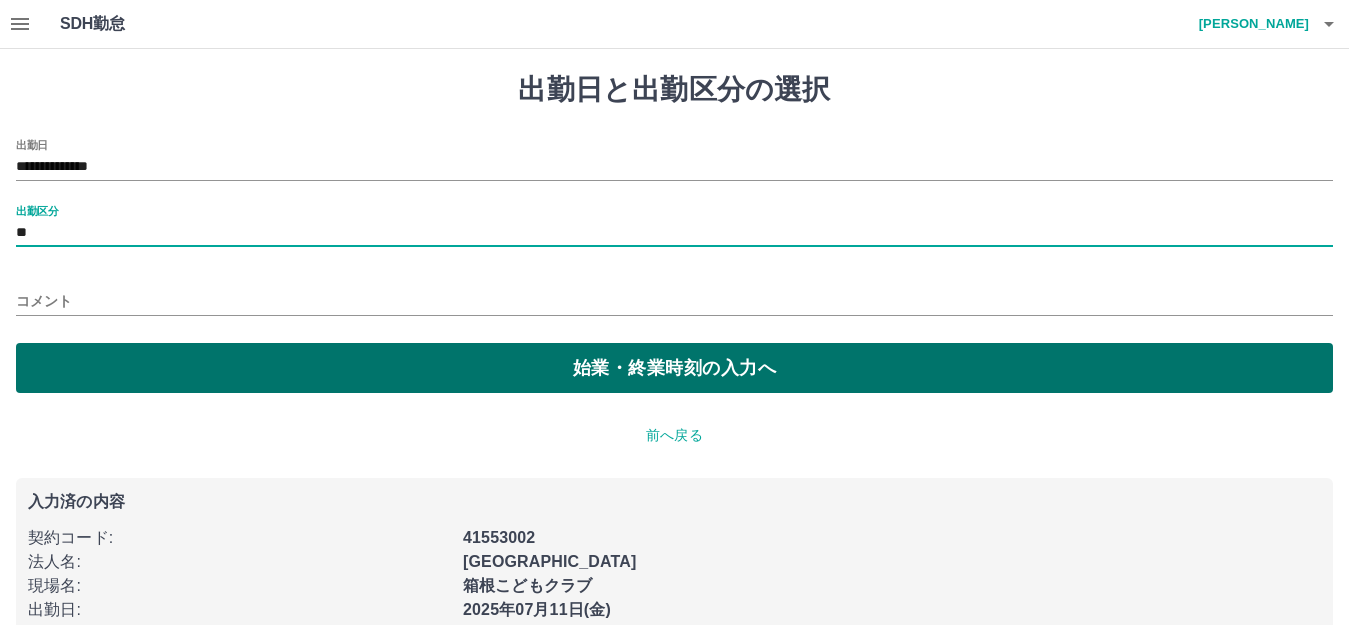 click on "始業・終業時刻の入力へ" at bounding box center (674, 368) 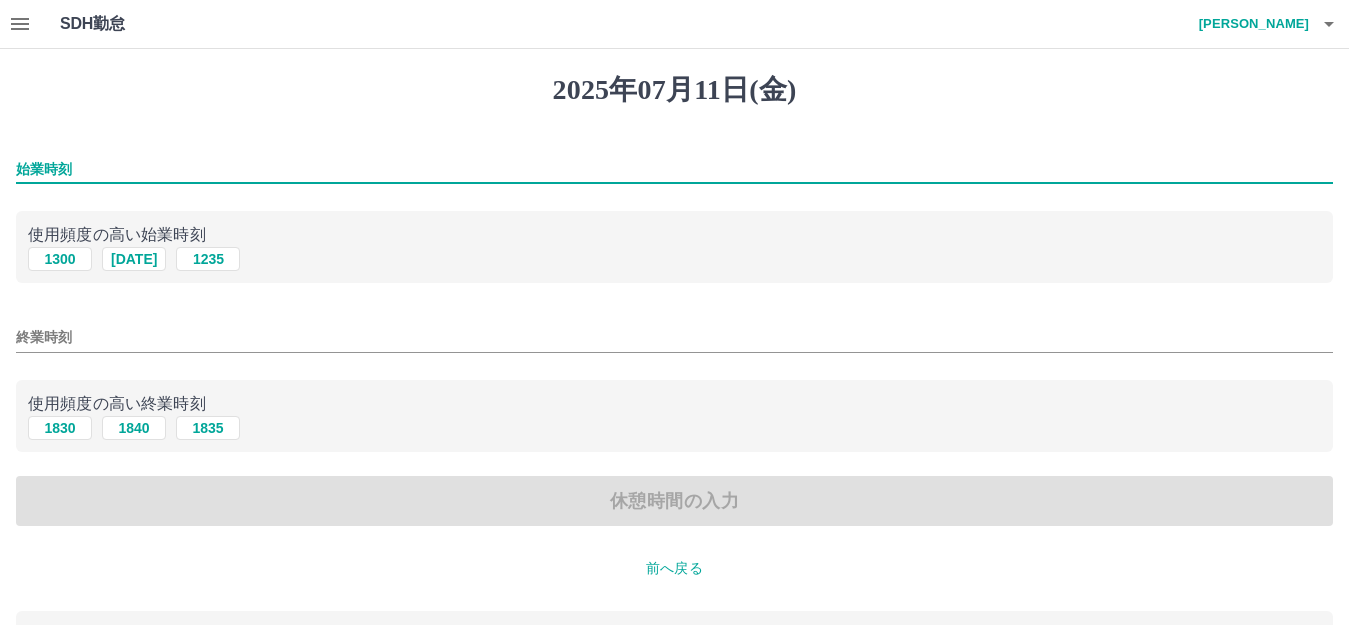 click on "始業時刻" at bounding box center [674, 169] 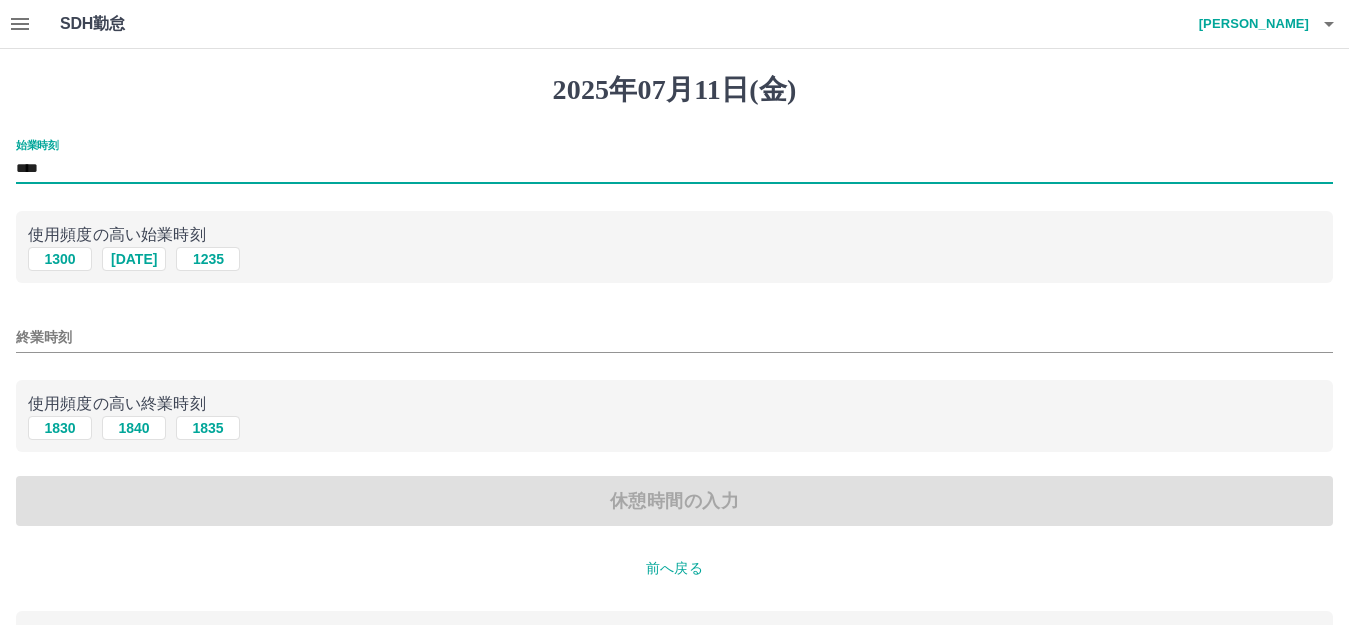 type on "****" 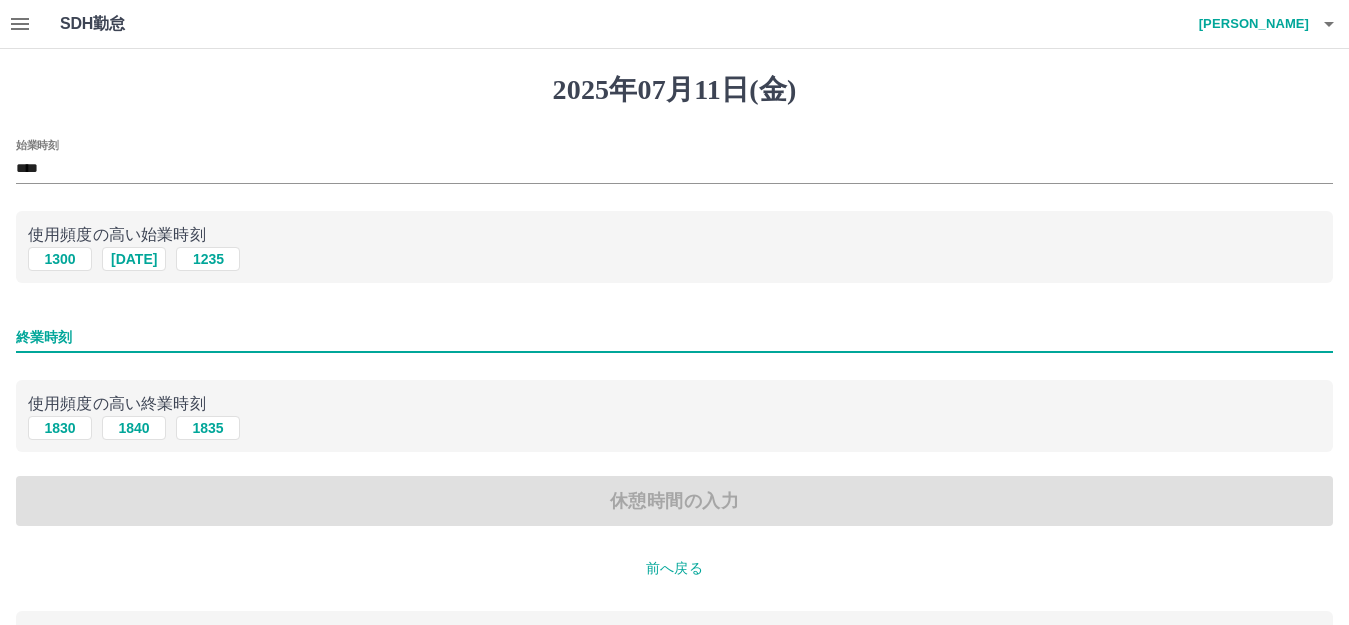 click on "終業時刻" at bounding box center [674, 337] 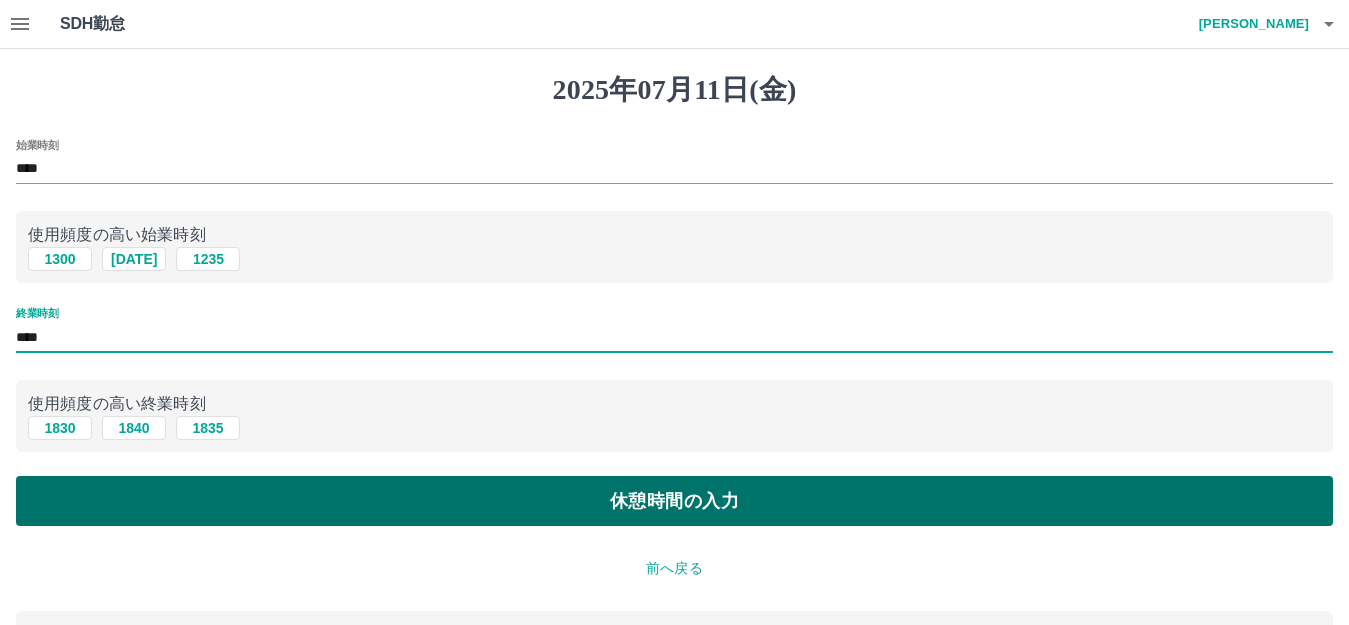 type on "****" 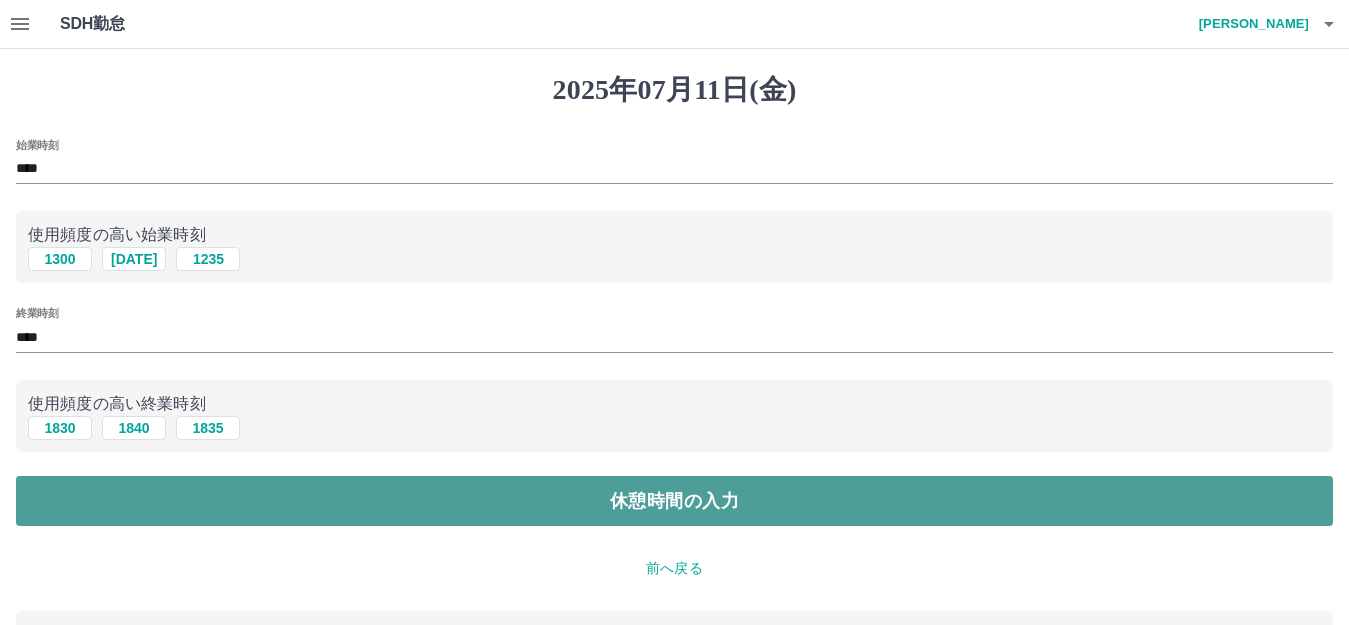 click on "休憩時間の入力" at bounding box center [674, 501] 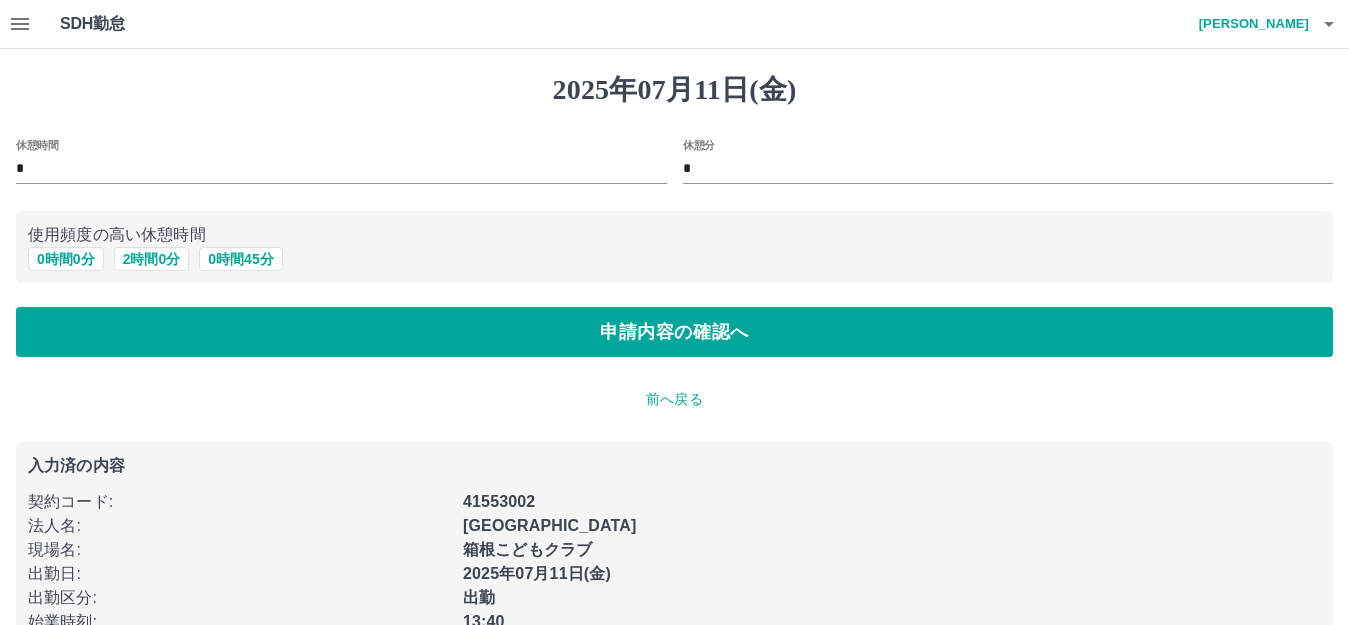 scroll, scrollTop: 74, scrollLeft: 0, axis: vertical 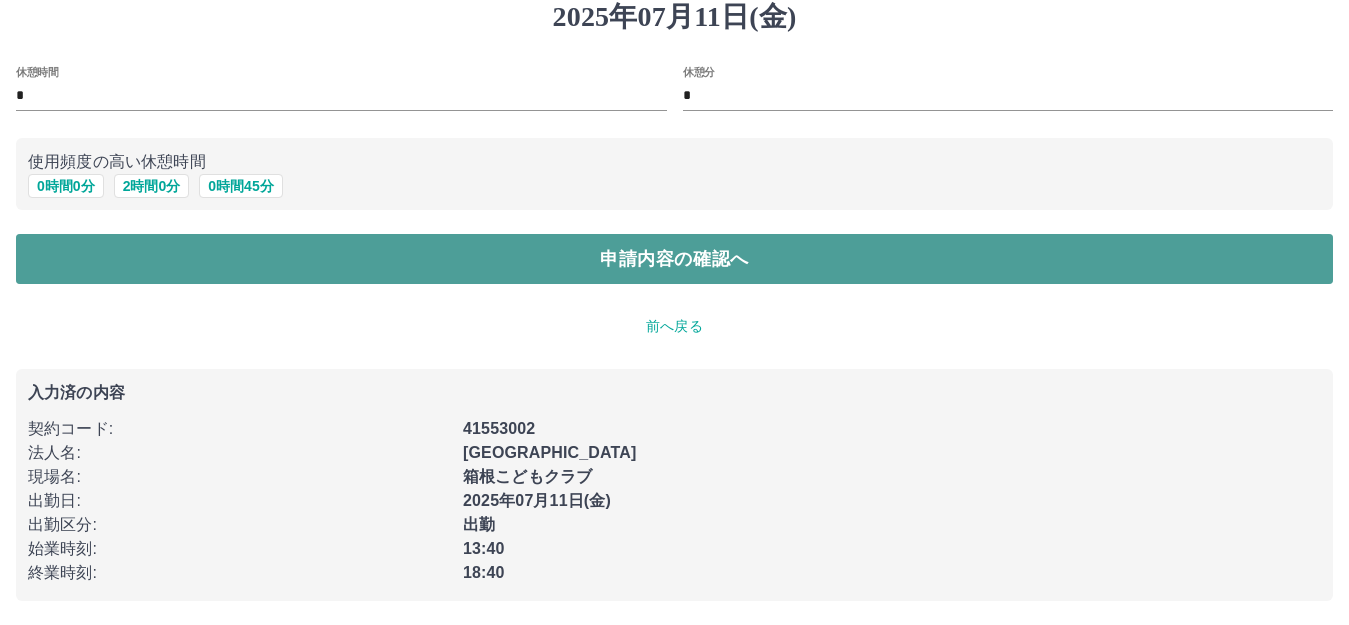 click on "申請内容の確認へ" at bounding box center [674, 259] 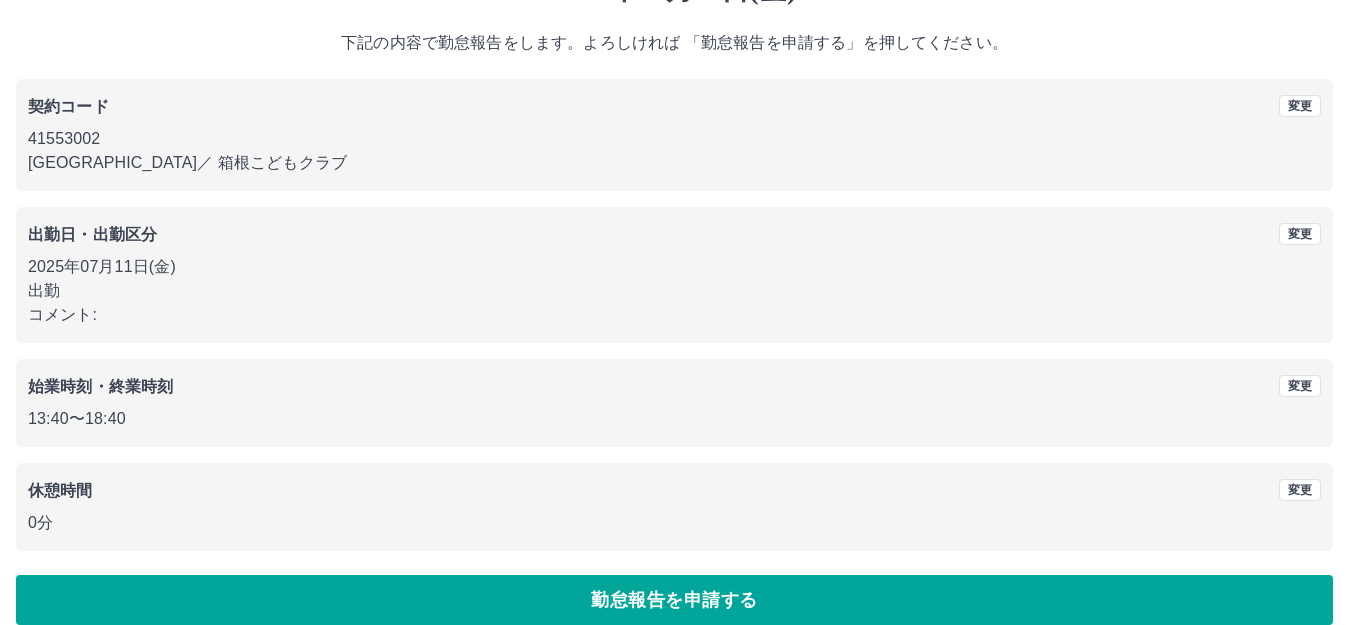 scroll, scrollTop: 124, scrollLeft: 0, axis: vertical 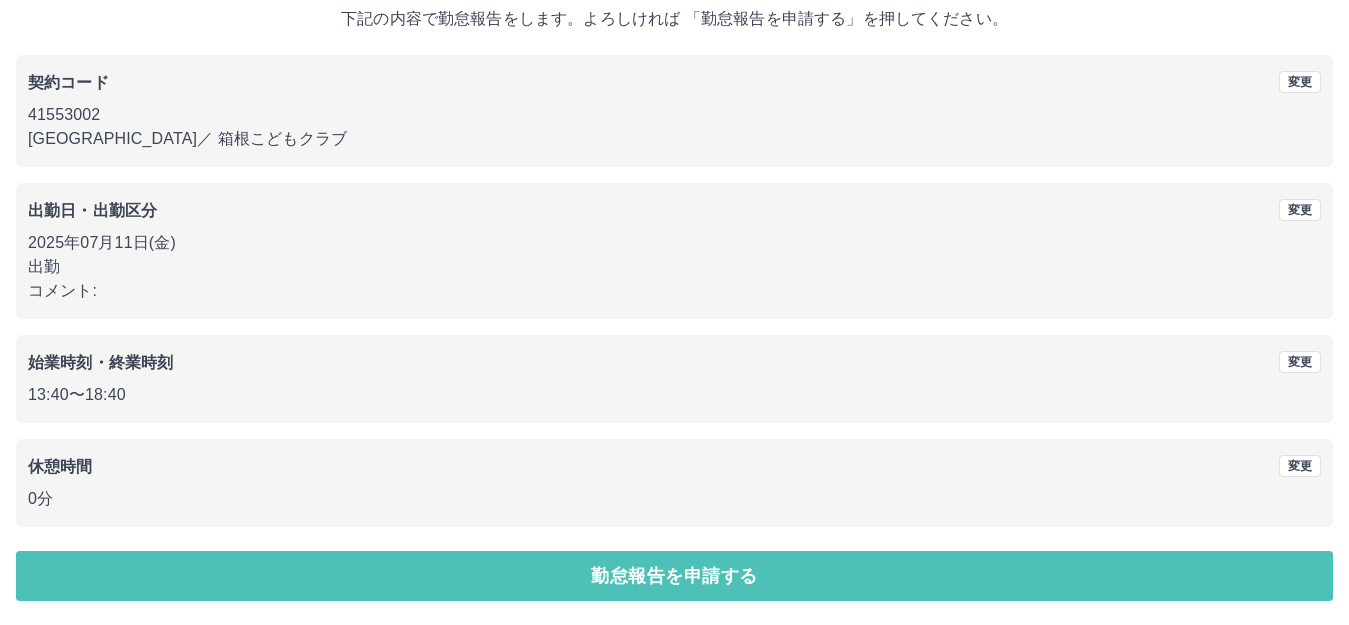 click on "勤怠報告を申請する" at bounding box center [674, 576] 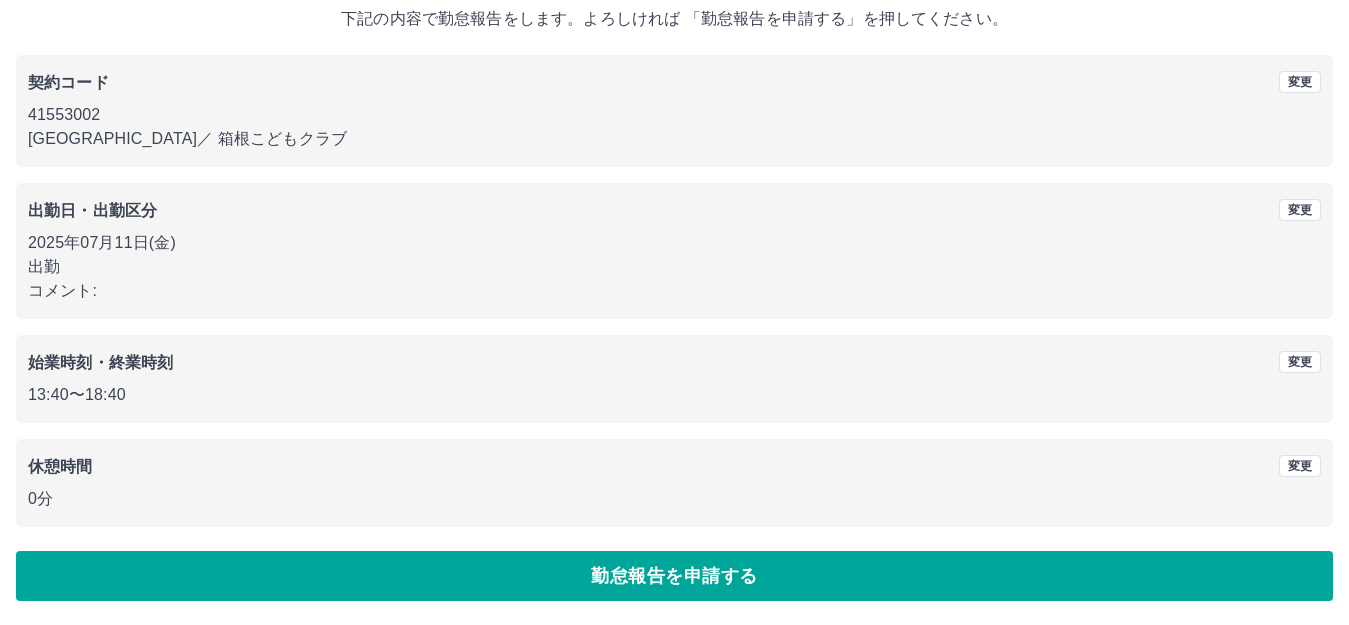 scroll, scrollTop: 0, scrollLeft: 0, axis: both 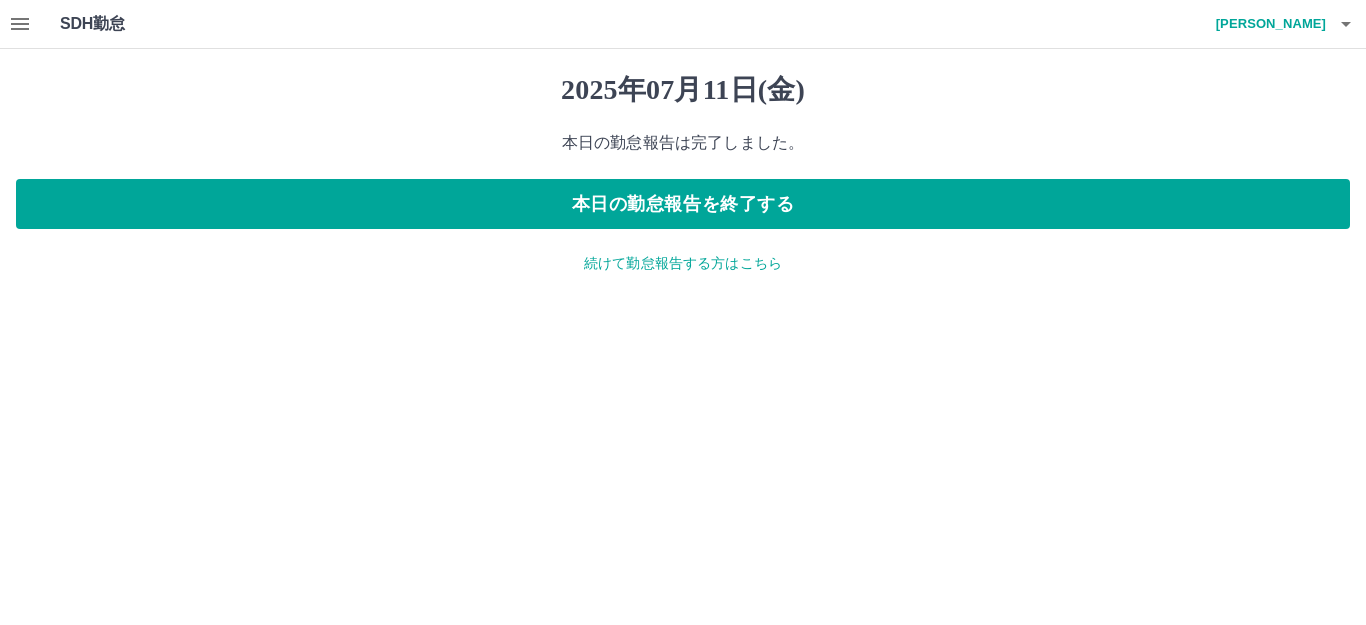 click on "続けて勤怠報告する方はこちら" at bounding box center (683, 263) 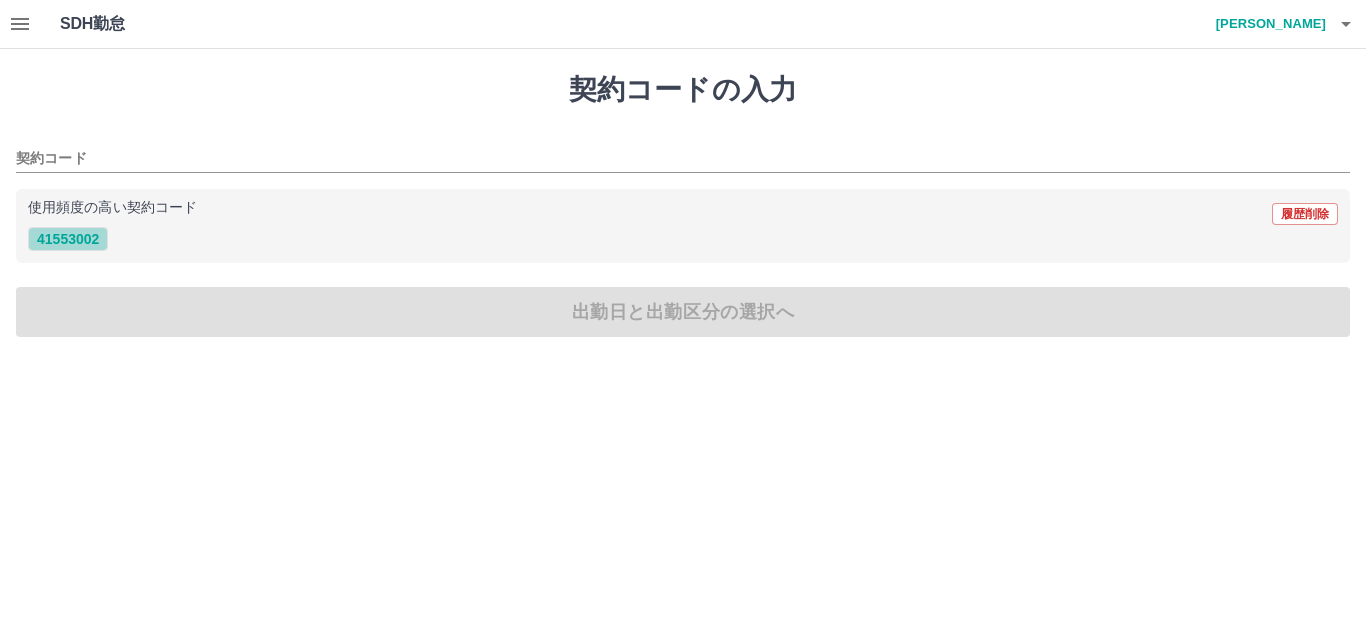 click on "41553002" at bounding box center [68, 239] 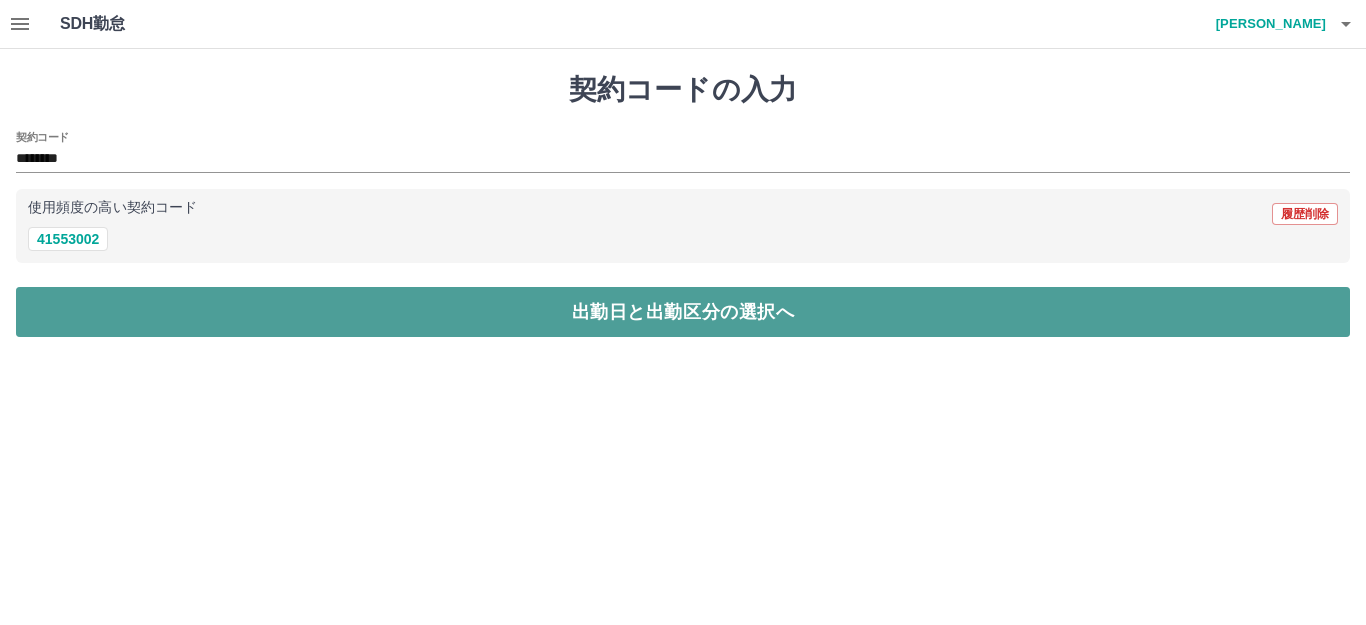 click on "出勤日と出勤区分の選択へ" at bounding box center [683, 312] 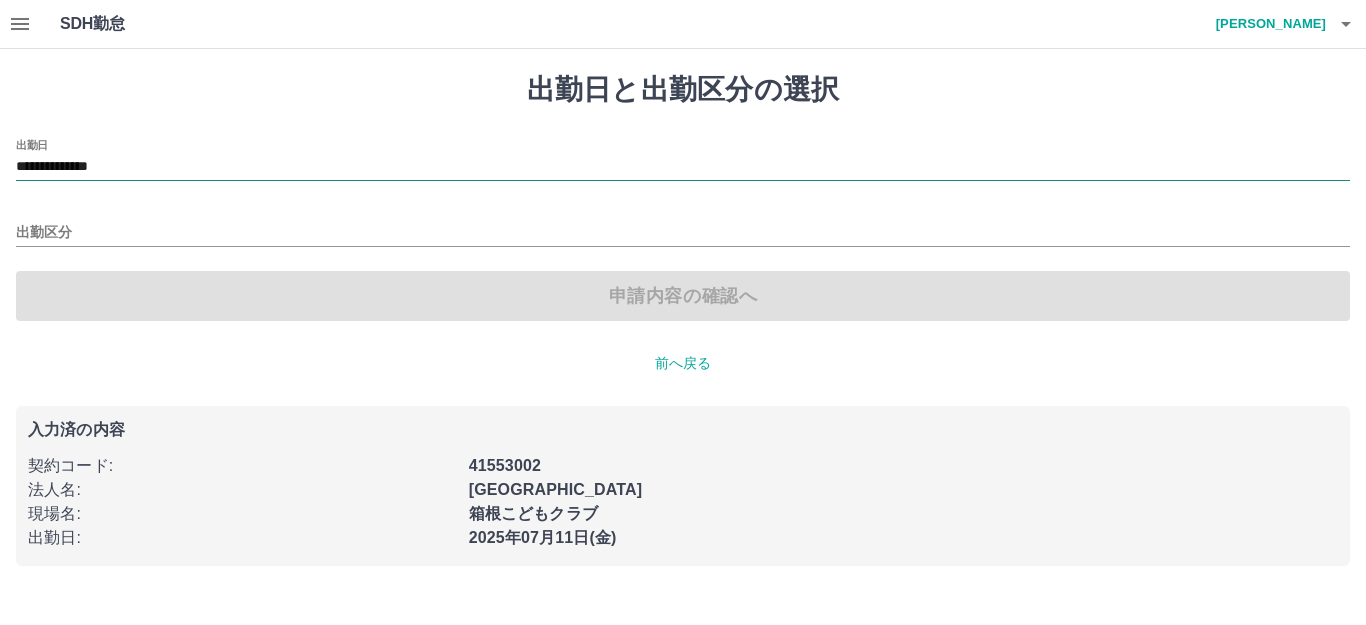 click on "**********" at bounding box center [683, 167] 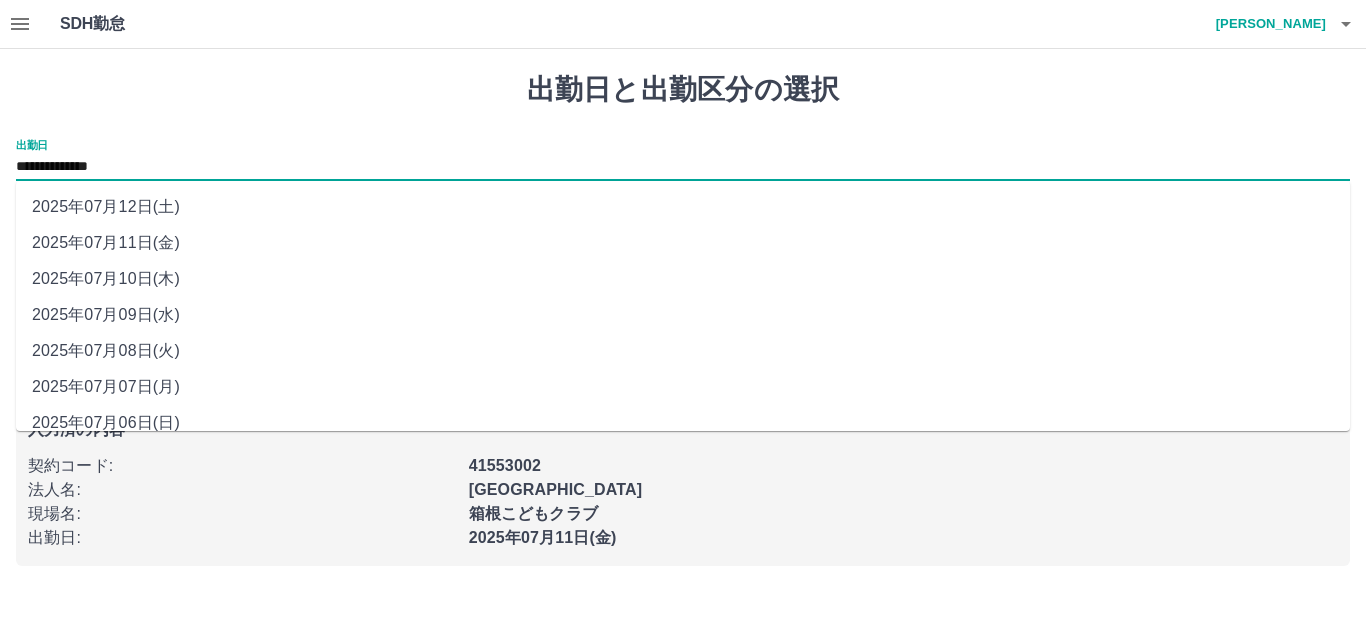 click on "2025年07月12日(土)" at bounding box center (683, 207) 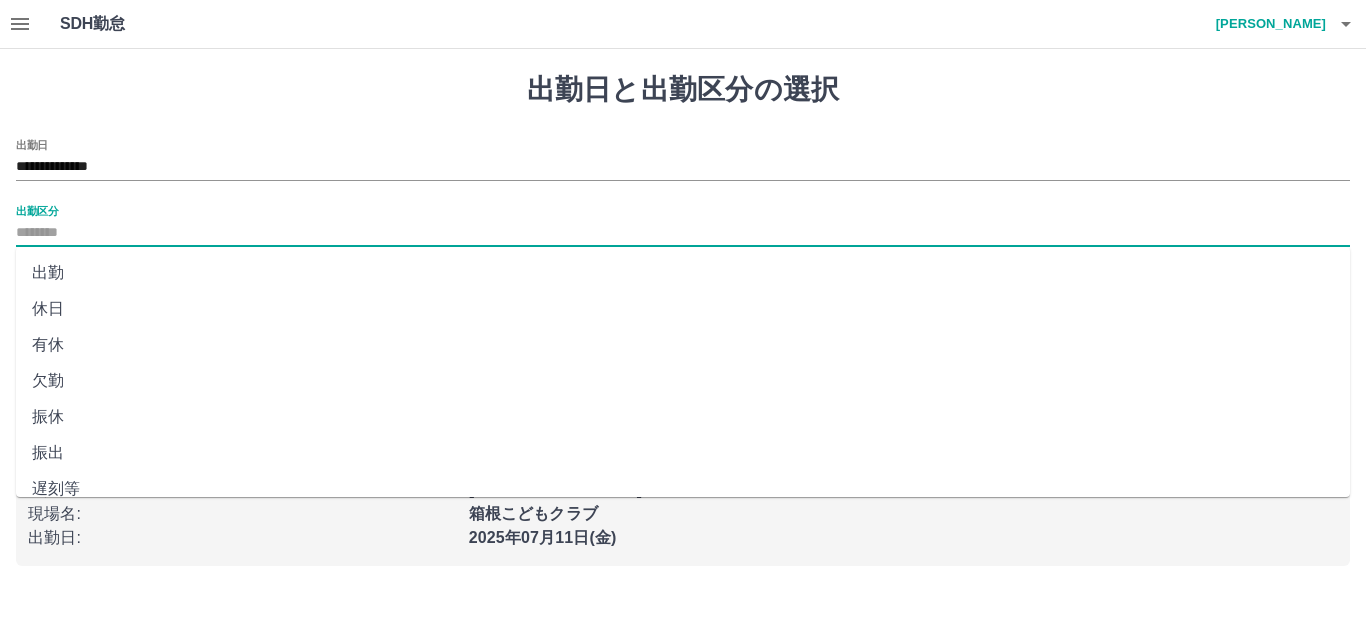 click on "出勤区分" at bounding box center (683, 233) 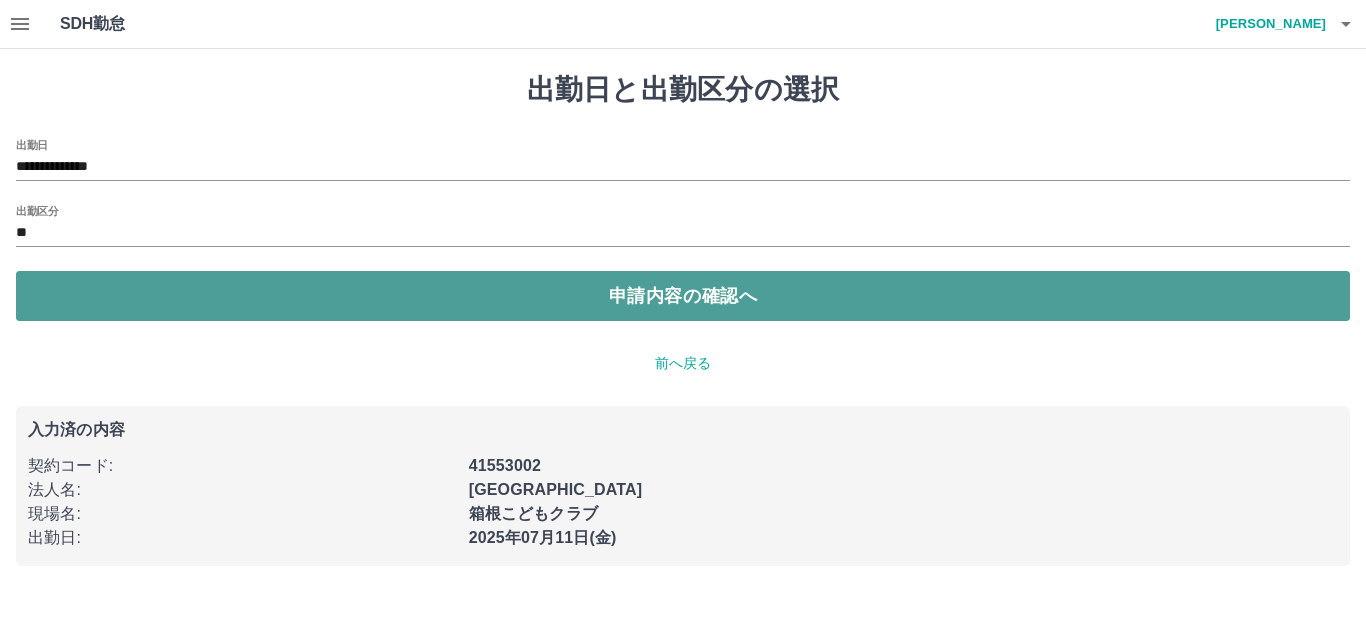 click on "申請内容の確認へ" at bounding box center [683, 296] 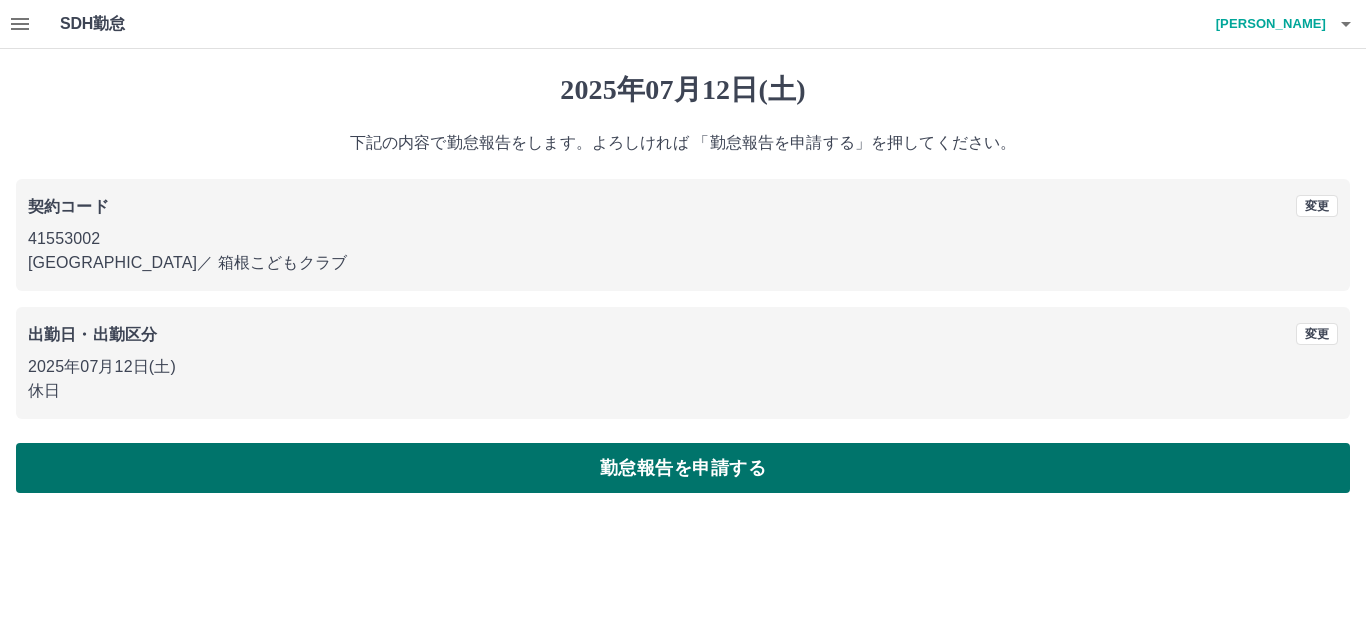 click on "勤怠報告を申請する" at bounding box center (683, 468) 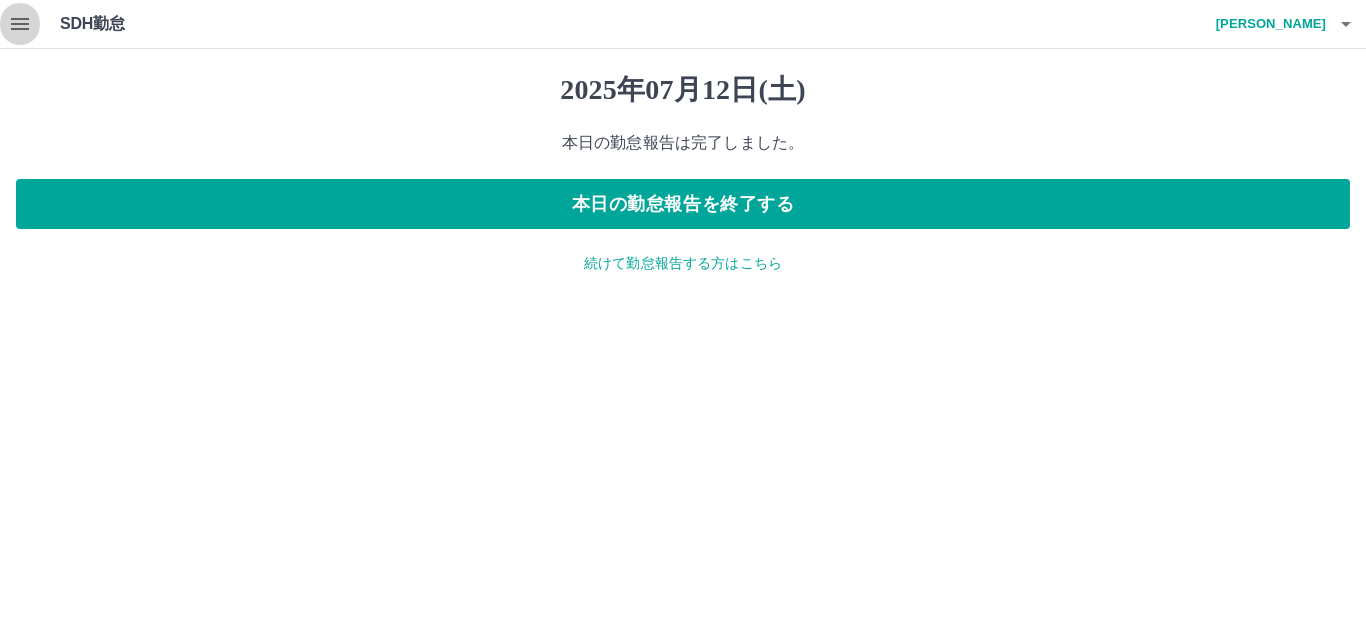 click 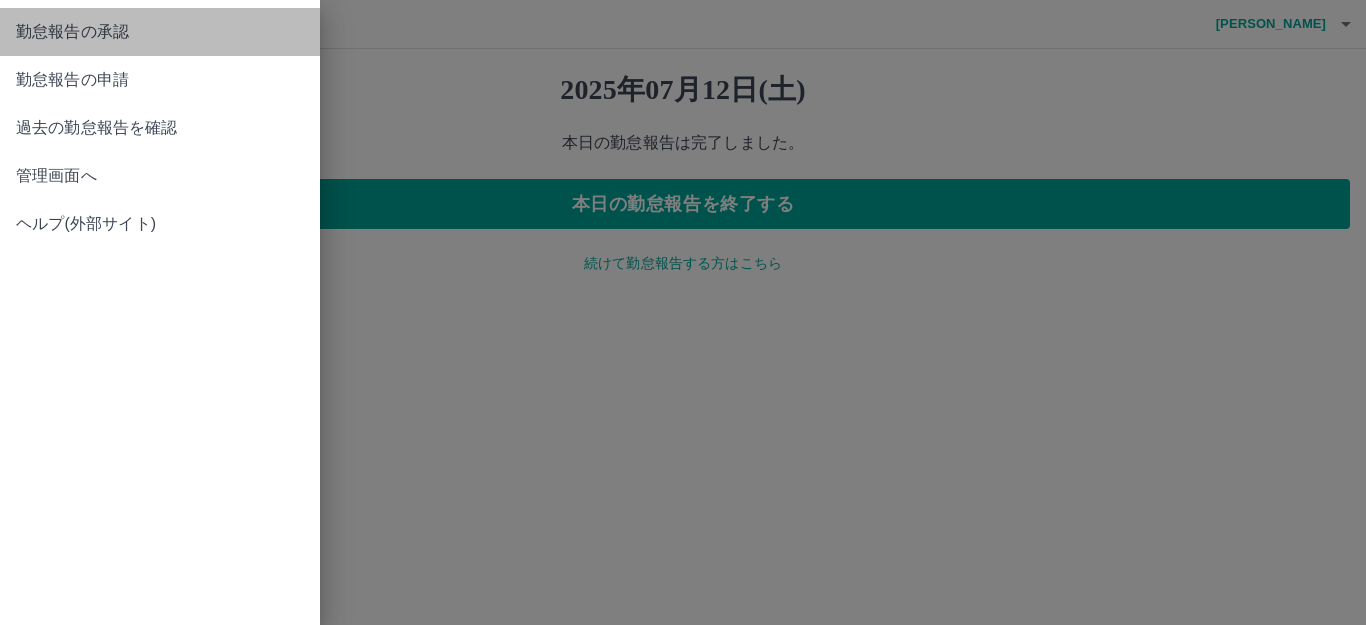 click on "勤怠報告の承認" at bounding box center [160, 32] 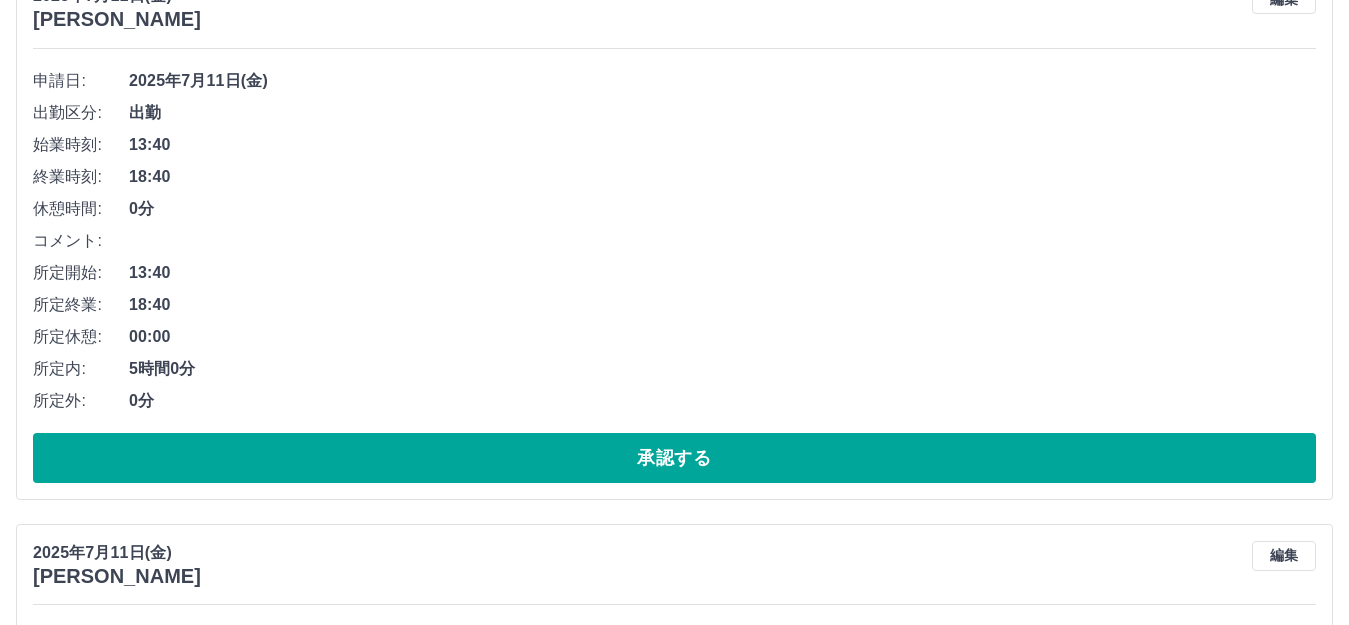 scroll, scrollTop: 1100, scrollLeft: 0, axis: vertical 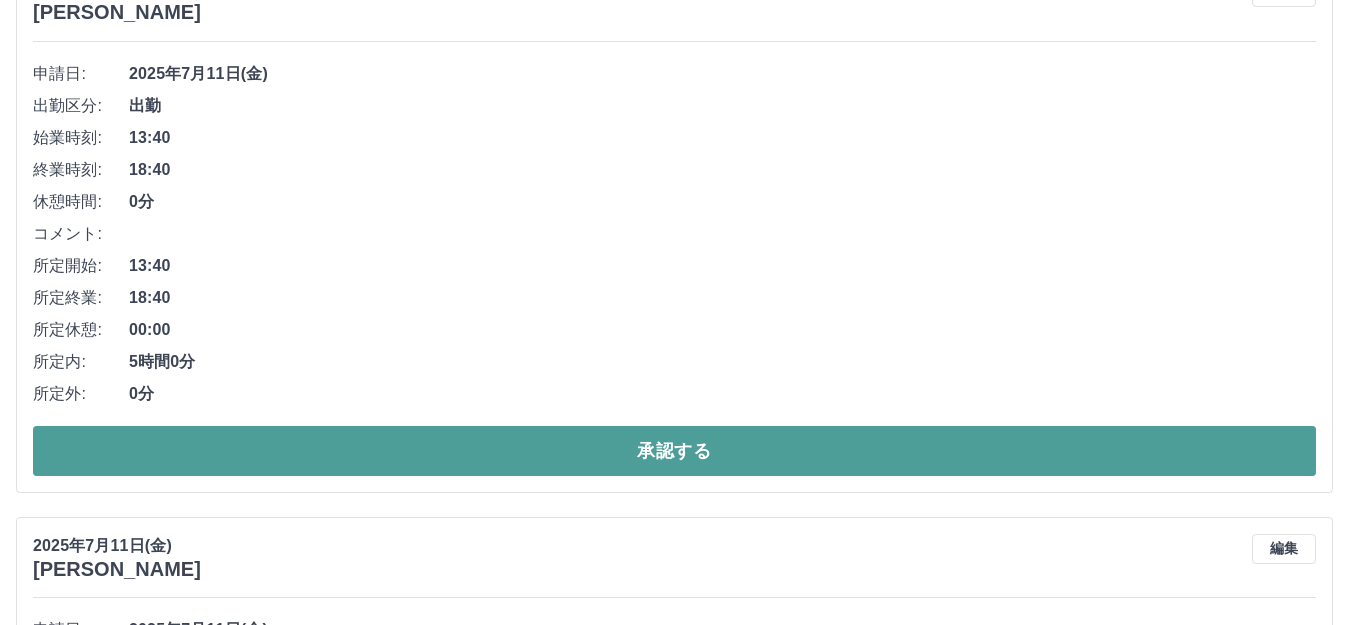 click on "承認する" at bounding box center (674, 451) 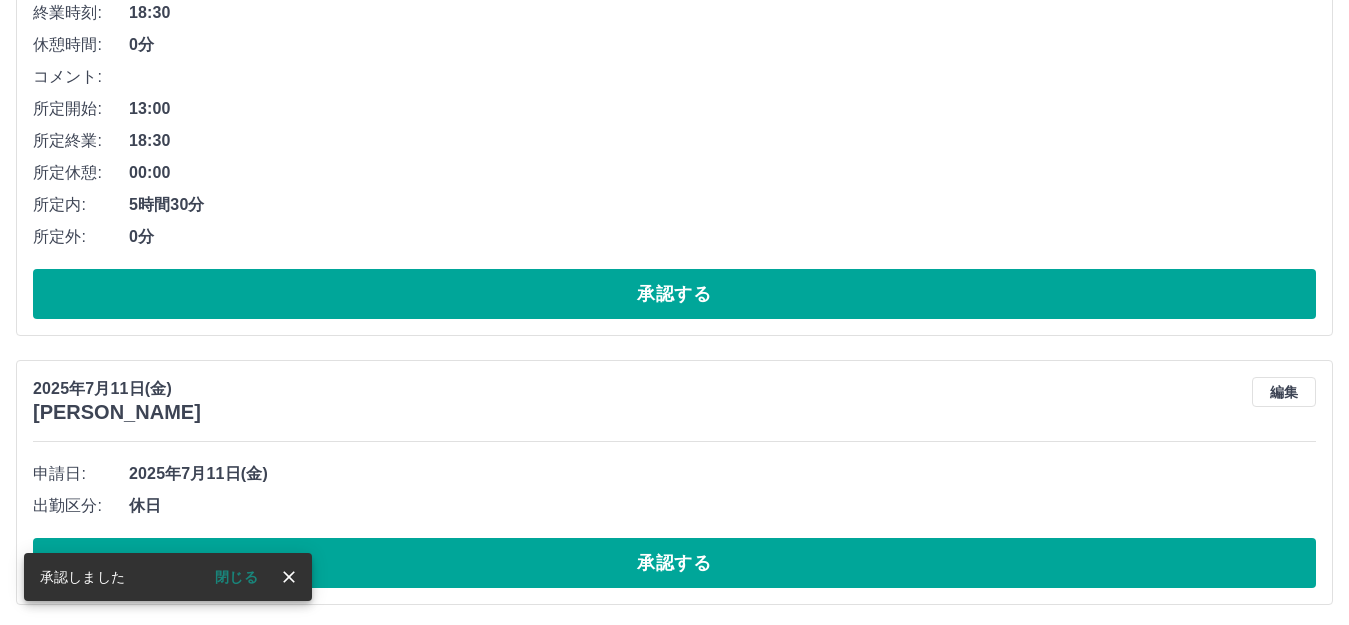 scroll, scrollTop: 743, scrollLeft: 0, axis: vertical 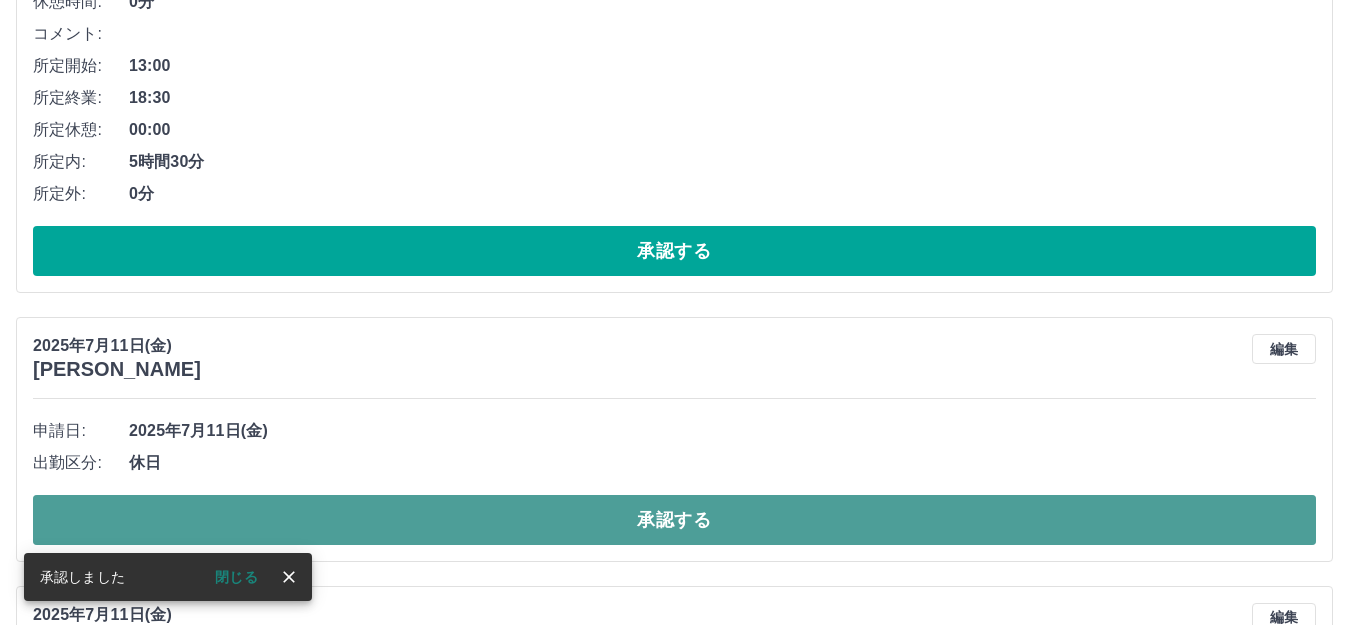 drag, startPoint x: 242, startPoint y: 521, endPoint x: 267, endPoint y: 510, distance: 27.313 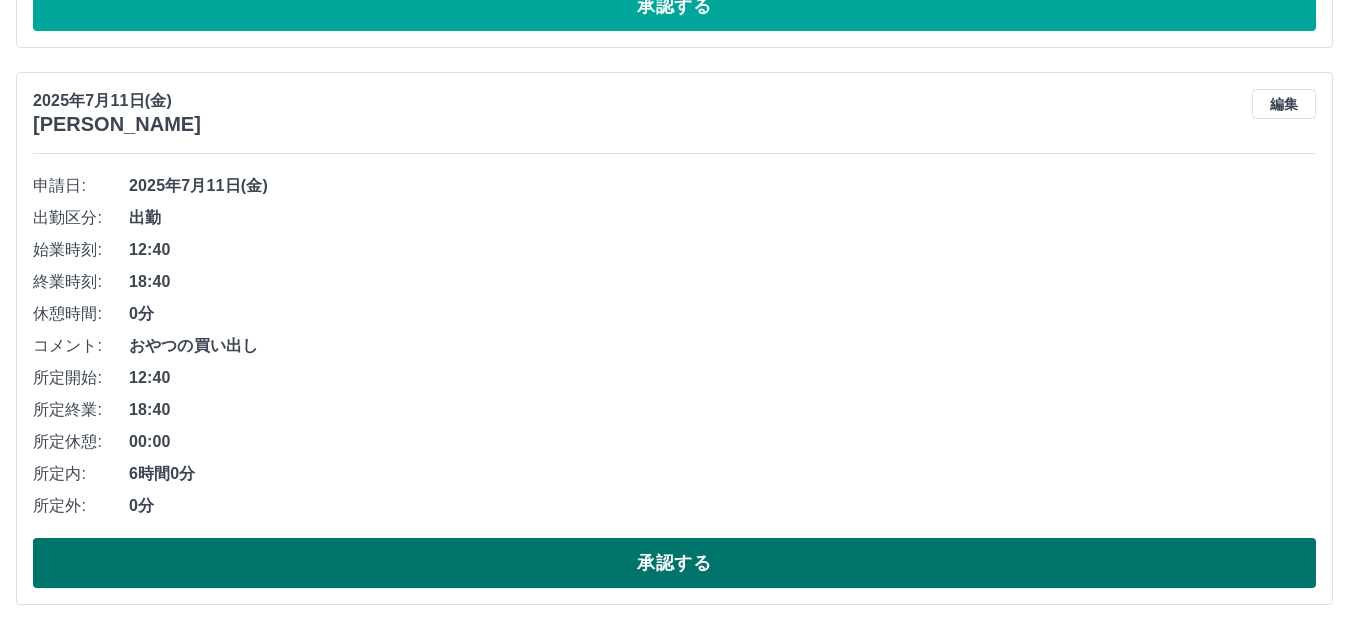 scroll, scrollTop: 994, scrollLeft: 0, axis: vertical 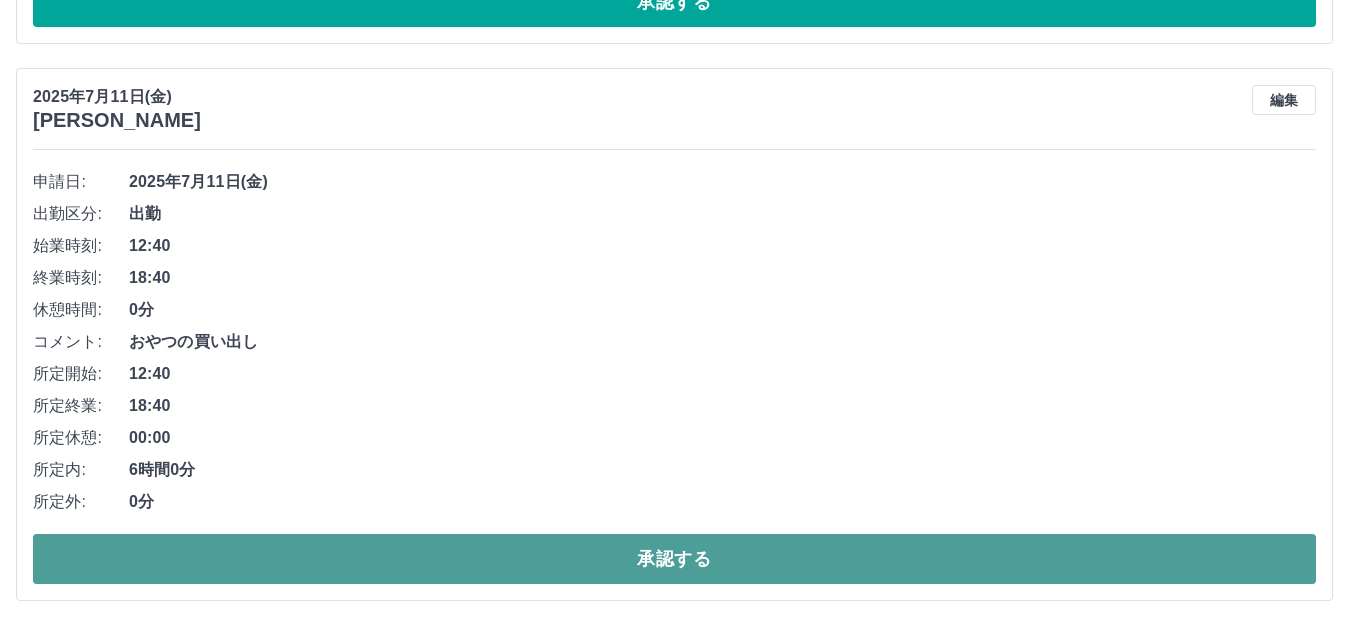 click on "承認する" at bounding box center [674, 559] 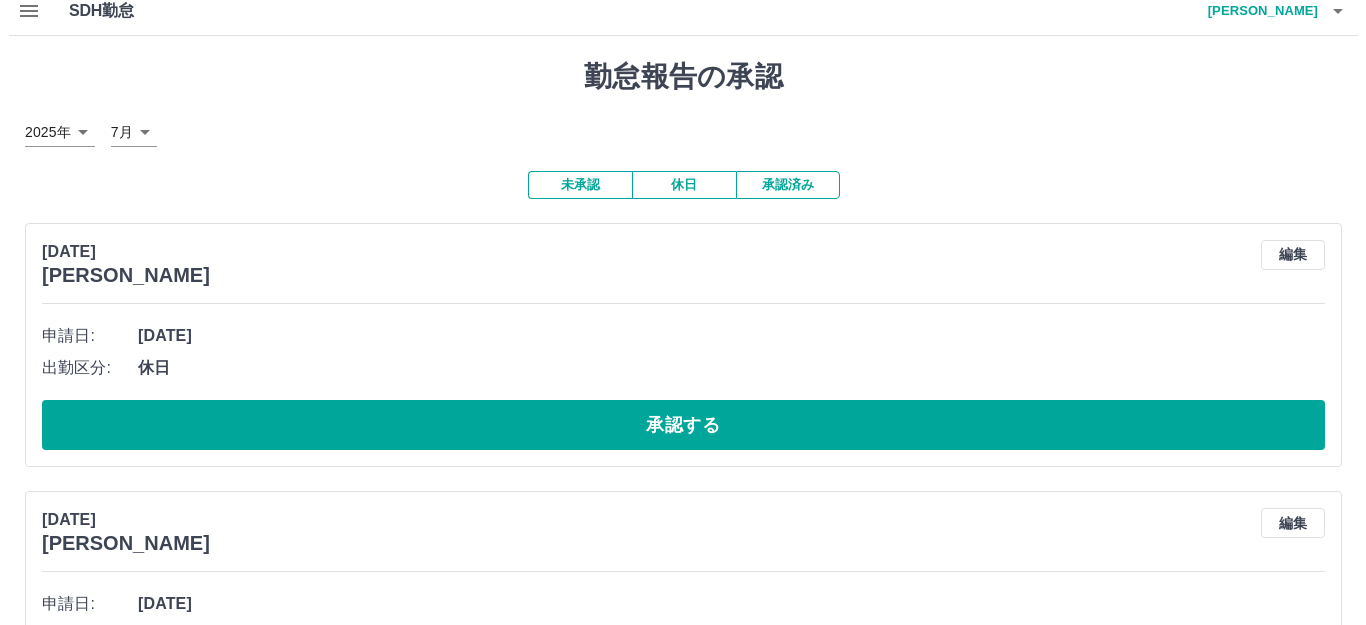 scroll, scrollTop: 0, scrollLeft: 0, axis: both 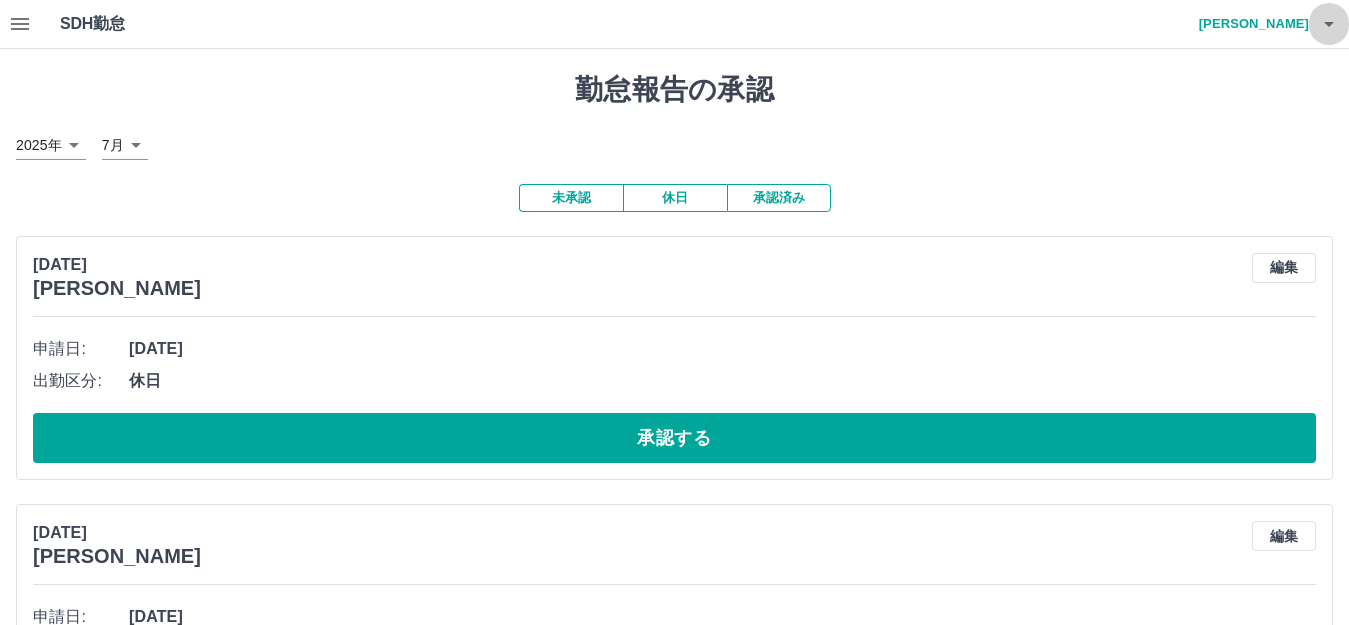 click 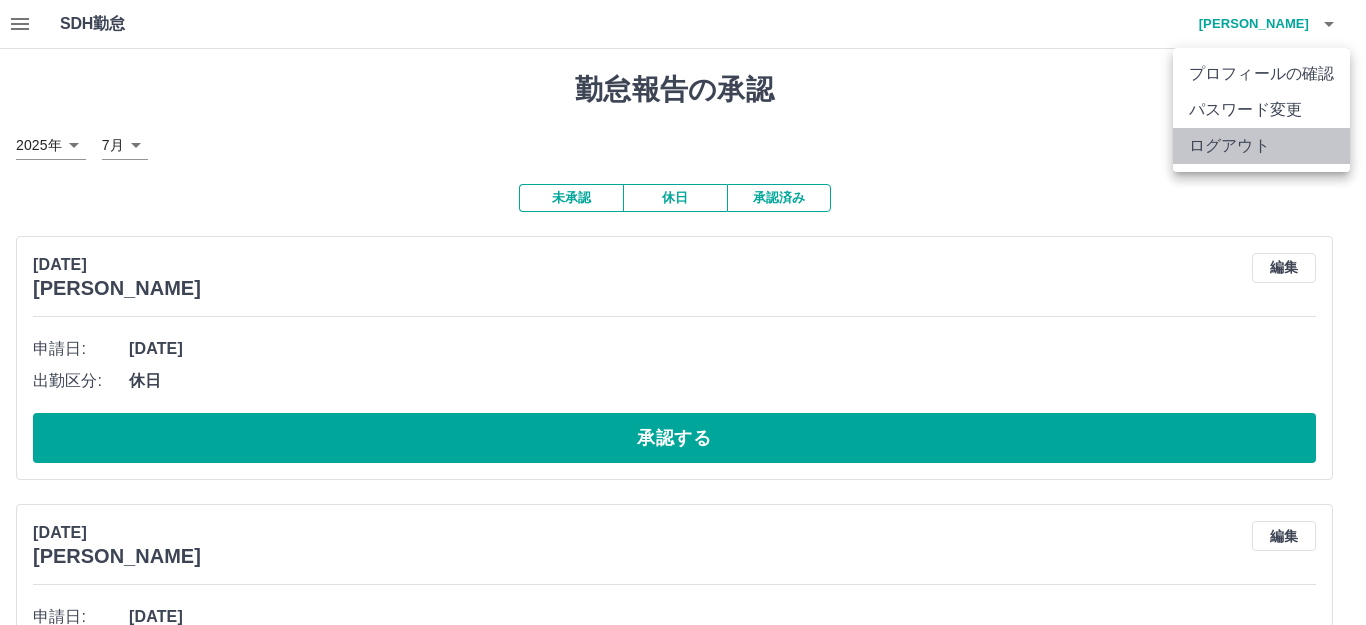 click on "ログアウト" at bounding box center (1261, 146) 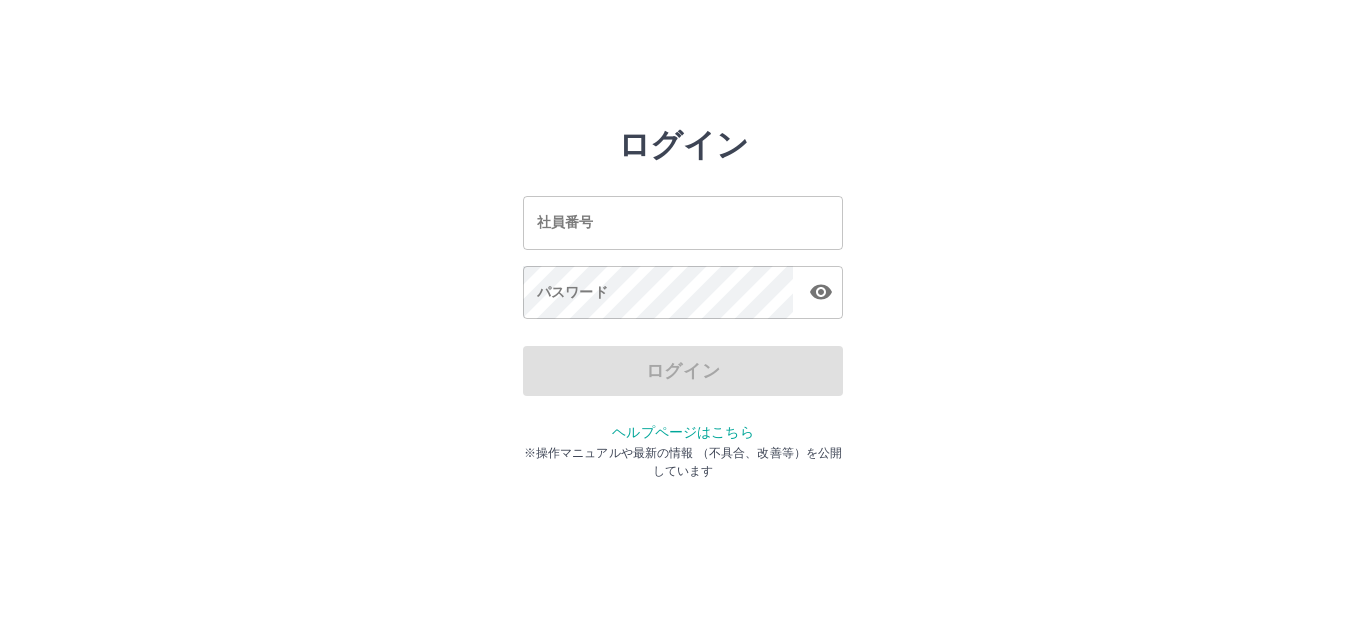 scroll, scrollTop: 0, scrollLeft: 0, axis: both 